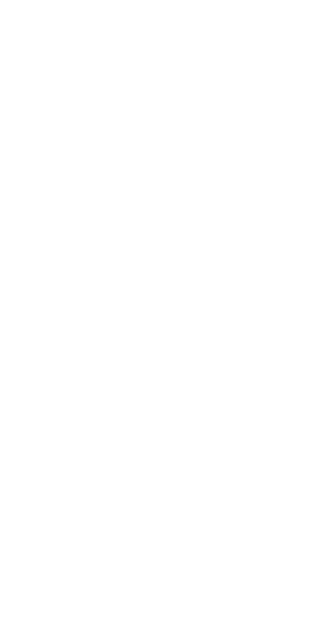 scroll, scrollTop: 0, scrollLeft: 0, axis: both 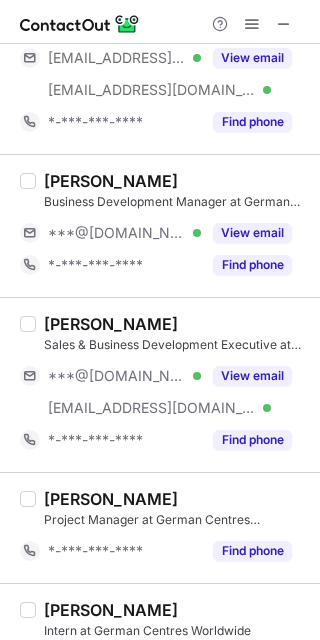 click on "View email" at bounding box center (246, 376) 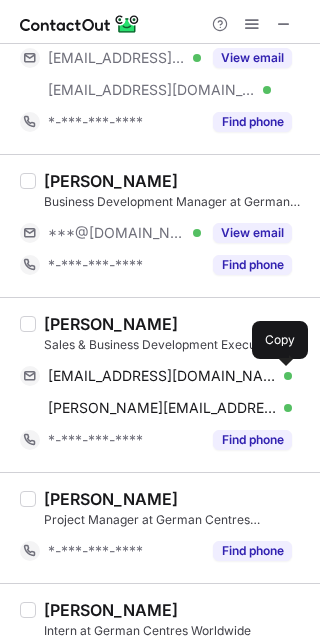click at bounding box center [282, 376] 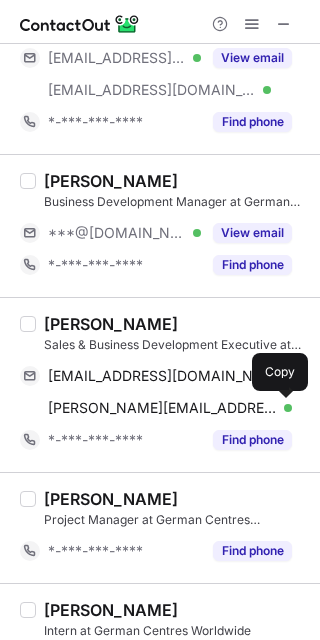 click at bounding box center [282, 408] 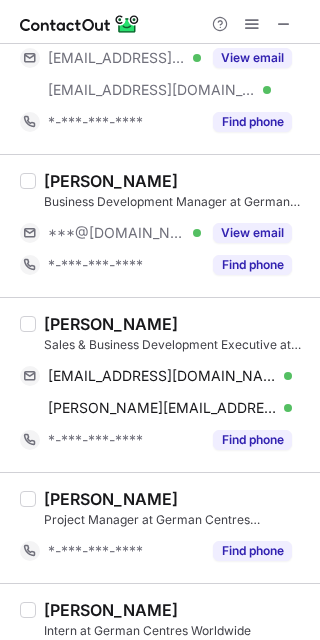 drag, startPoint x: 44, startPoint y: 322, endPoint x: 206, endPoint y: 319, distance: 162.02777 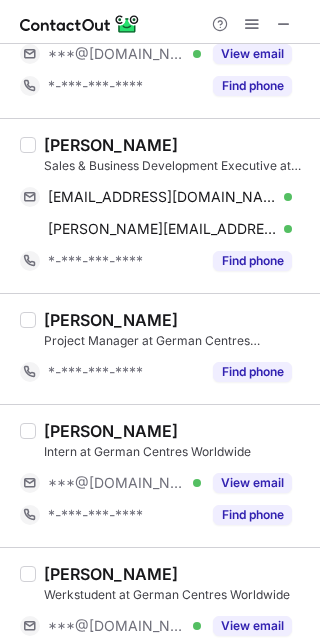 scroll, scrollTop: 327, scrollLeft: 0, axis: vertical 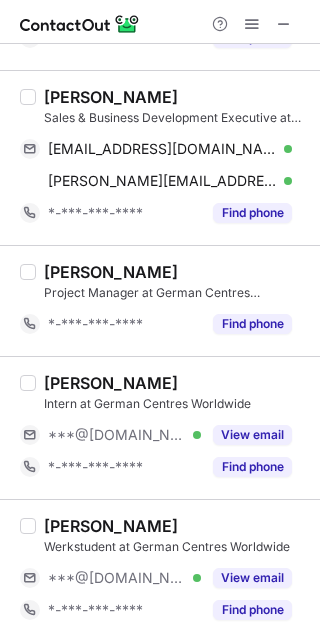 click on "View email" at bounding box center [252, 435] 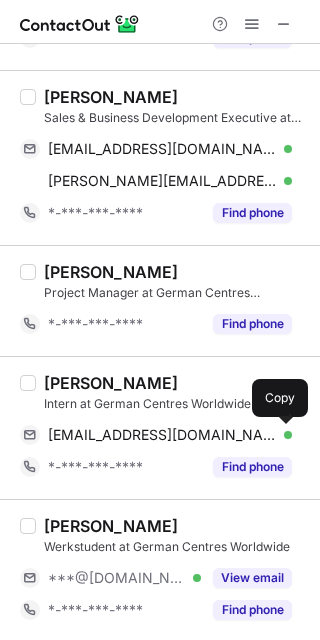click at bounding box center [282, 435] 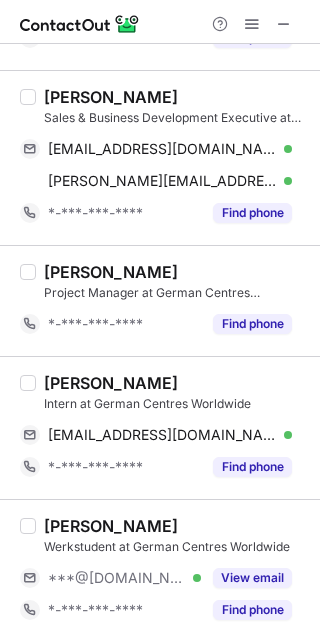 drag, startPoint x: 48, startPoint y: 379, endPoint x: 267, endPoint y: 371, distance: 219.14607 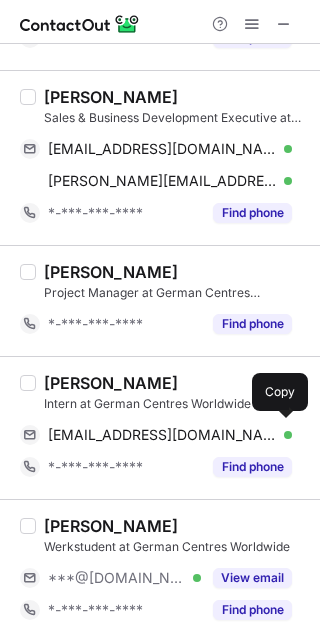 click on "Ridhhima Raajeev Bhayana Intern at German Centres Worldwide ridhimaaraaj@gmail.com Verified Send email Copy *-***-***-**** Find phone" at bounding box center [160, 427] 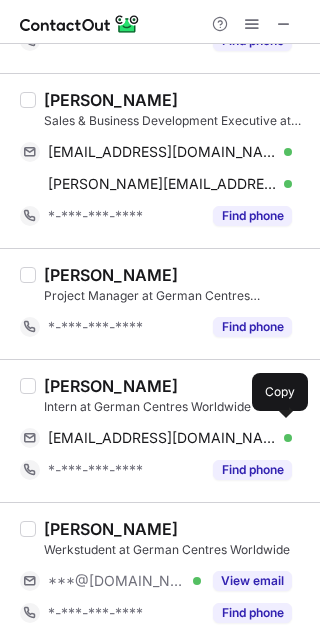 scroll, scrollTop: 327, scrollLeft: 0, axis: vertical 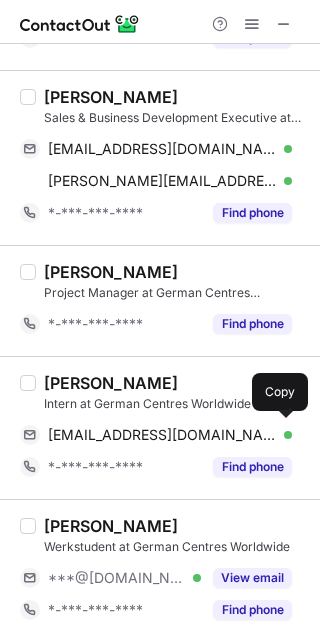 click at bounding box center [284, 24] 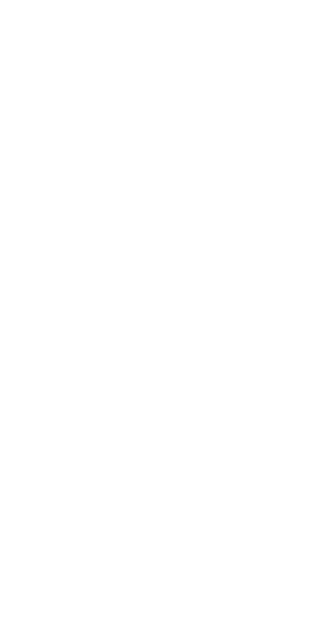 scroll, scrollTop: 0, scrollLeft: 0, axis: both 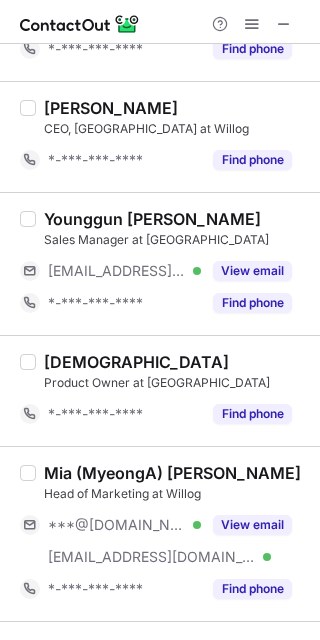 click on "View email" at bounding box center [252, 271] 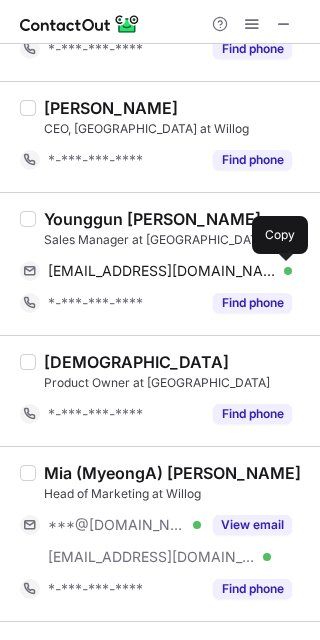 click at bounding box center (282, 271) 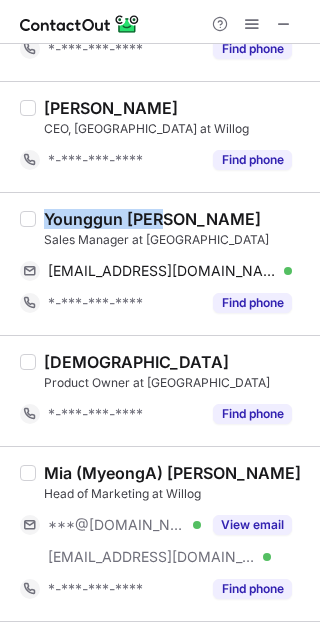 drag, startPoint x: 47, startPoint y: 217, endPoint x: 176, endPoint y: 219, distance: 129.0155 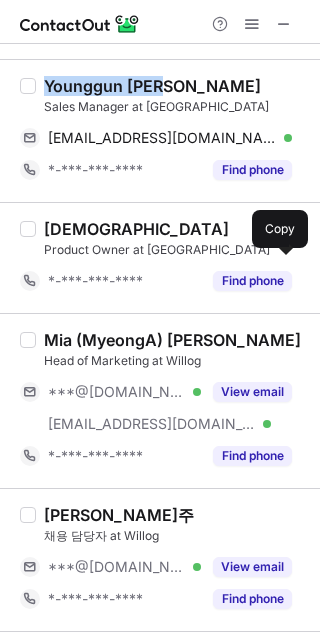 scroll, scrollTop: 277, scrollLeft: 0, axis: vertical 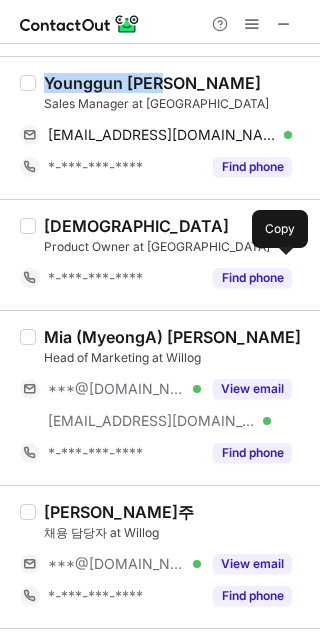 click on "View email" at bounding box center (252, 389) 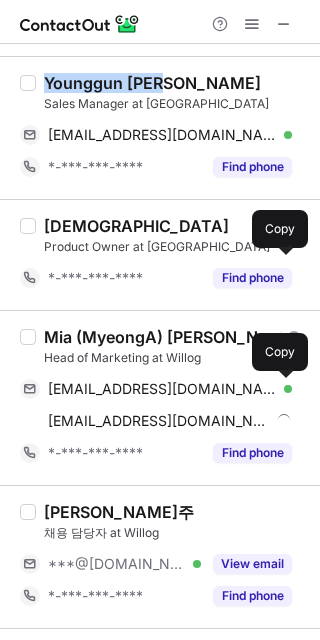 click at bounding box center [282, 389] 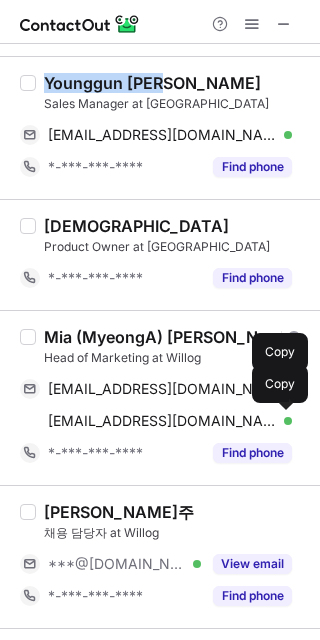 click at bounding box center [282, 421] 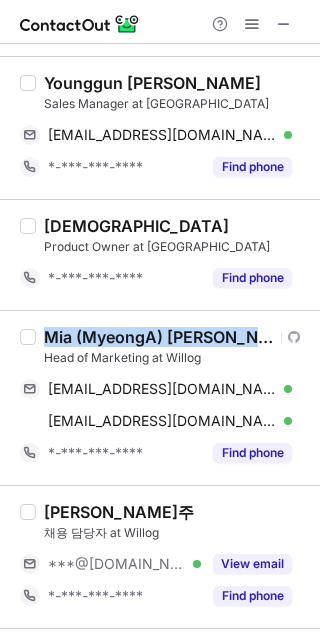 drag, startPoint x: 43, startPoint y: 336, endPoint x: 209, endPoint y: 337, distance: 166.003 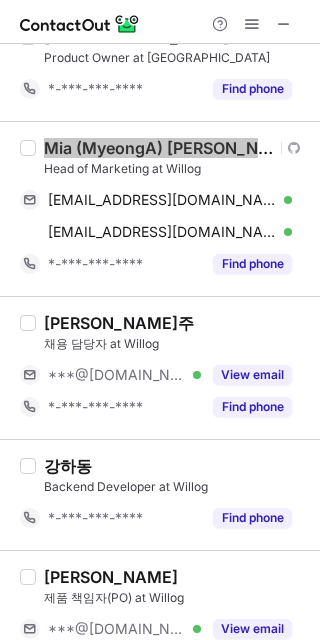 scroll, scrollTop: 468, scrollLeft: 0, axis: vertical 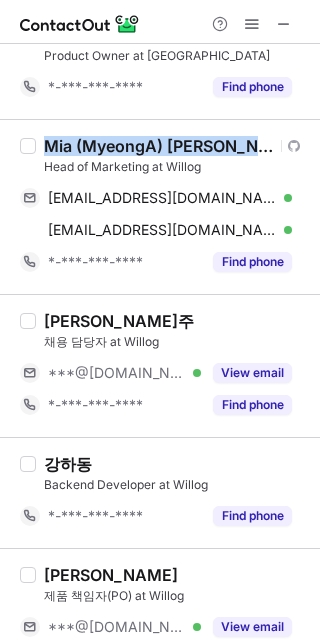 click on "View email" at bounding box center (252, 373) 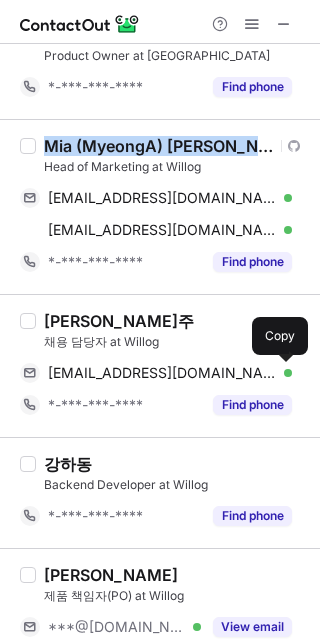 click at bounding box center (282, 373) 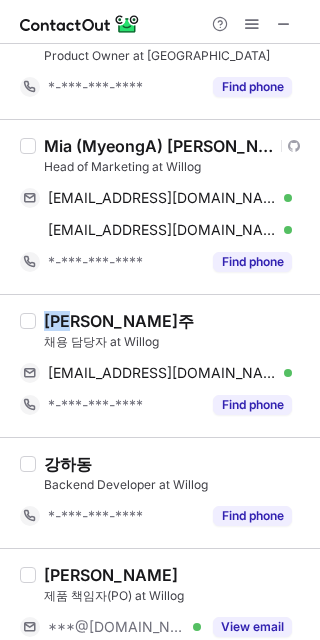drag, startPoint x: 43, startPoint y: 316, endPoint x: 98, endPoint y: 319, distance: 55.081757 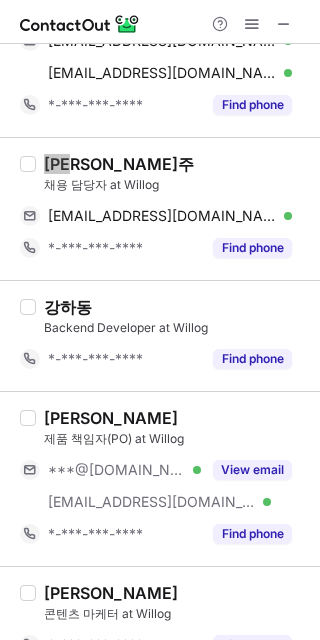 scroll, scrollTop: 695, scrollLeft: 0, axis: vertical 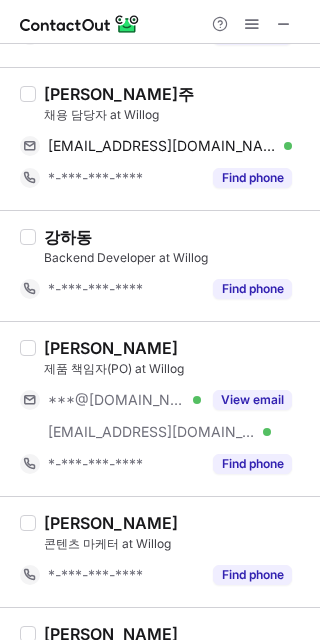 click on "jaeyoo hyeon" at bounding box center (176, 348) 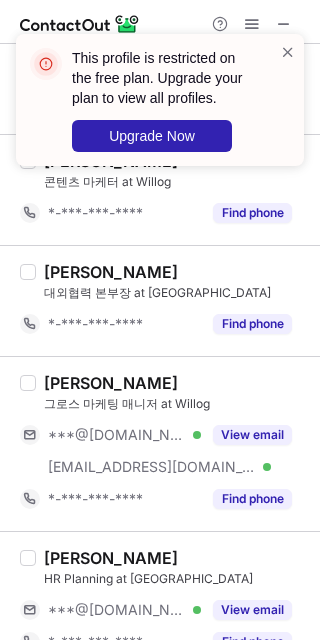 scroll, scrollTop: 1087, scrollLeft: 0, axis: vertical 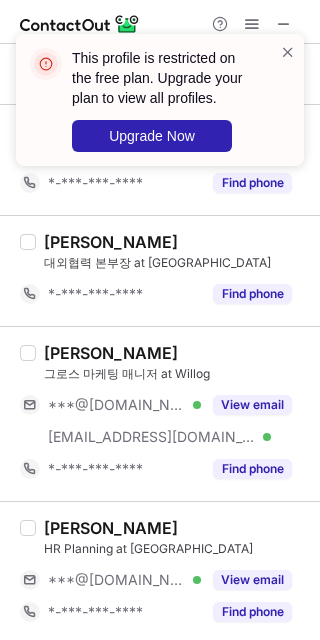 click on "View email" at bounding box center [252, 405] 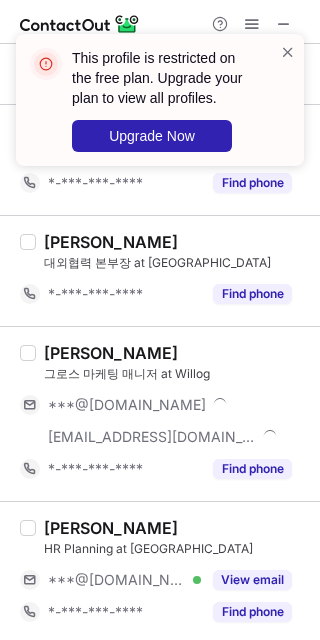 scroll, scrollTop: 1055, scrollLeft: 0, axis: vertical 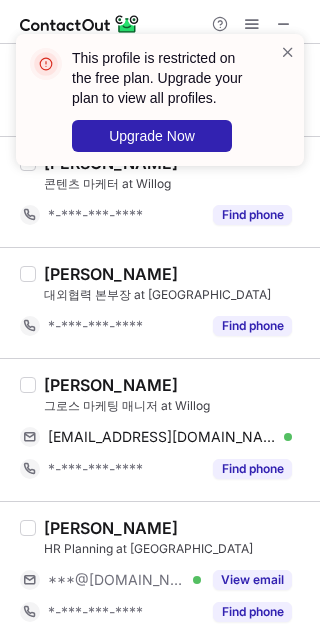 click at bounding box center [288, 52] 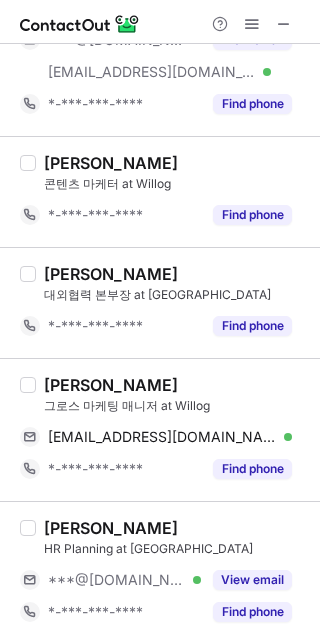 click at bounding box center [284, 24] 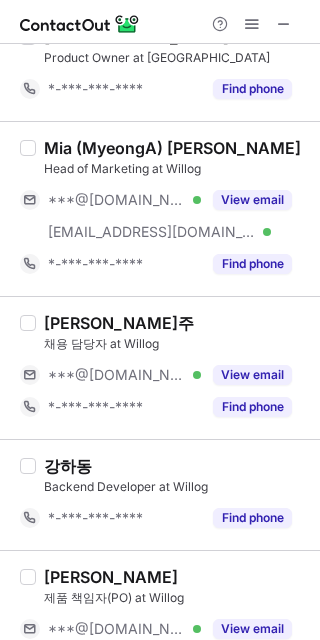 scroll, scrollTop: 467, scrollLeft: 0, axis: vertical 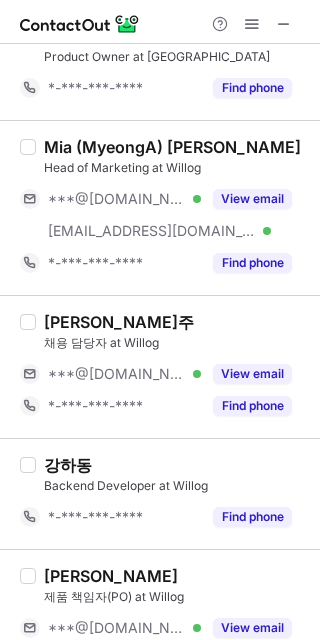 click at bounding box center (284, 24) 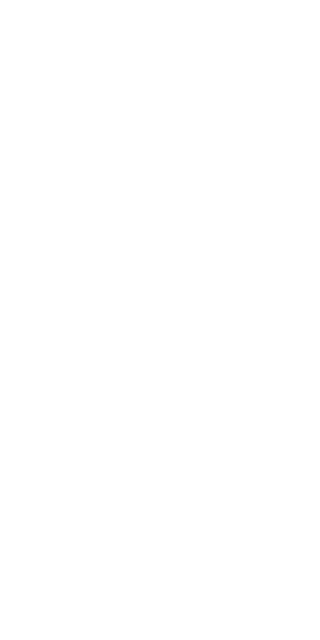 scroll, scrollTop: 0, scrollLeft: 0, axis: both 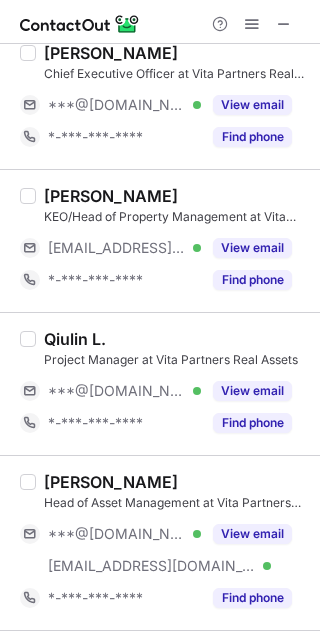 click on "View email" at bounding box center (252, 248) 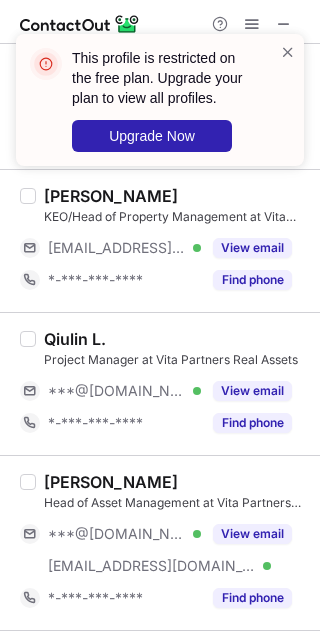 click on "View email" at bounding box center (252, 391) 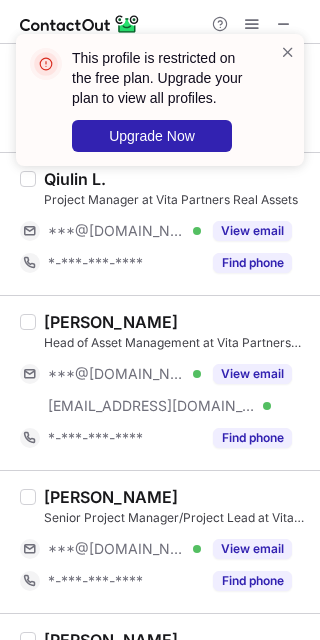 scroll, scrollTop: 214, scrollLeft: 0, axis: vertical 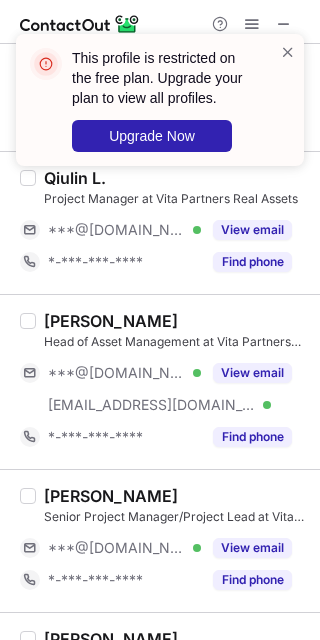 click on "View email" at bounding box center [252, 373] 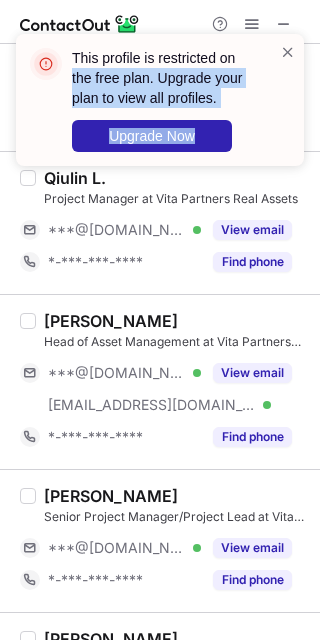 drag, startPoint x: 289, startPoint y: 48, endPoint x: 281, endPoint y: 28, distance: 21.540659 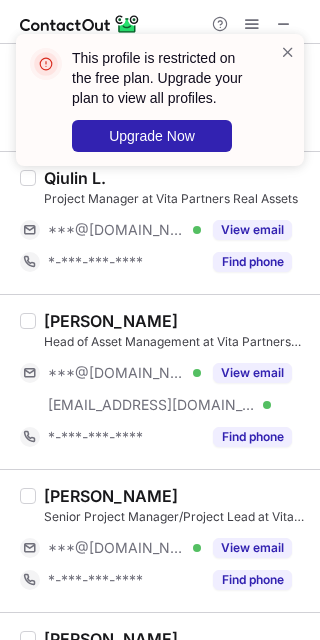 click at bounding box center [288, 52] 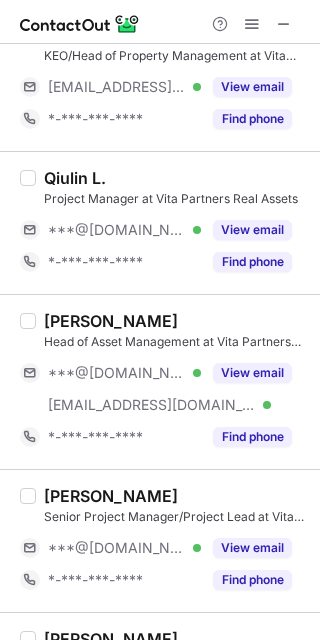 click at bounding box center (284, 24) 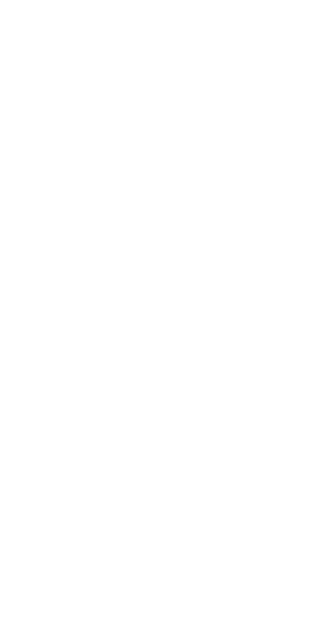 scroll, scrollTop: 0, scrollLeft: 0, axis: both 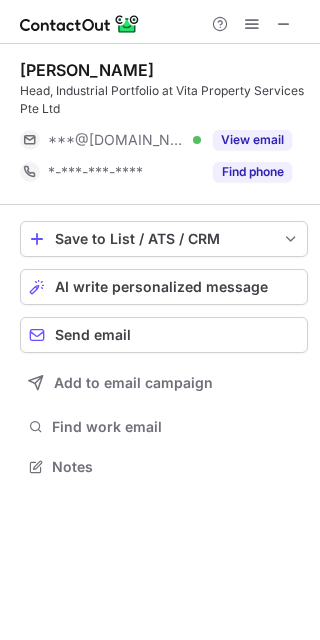 click on "View email" at bounding box center (252, 140) 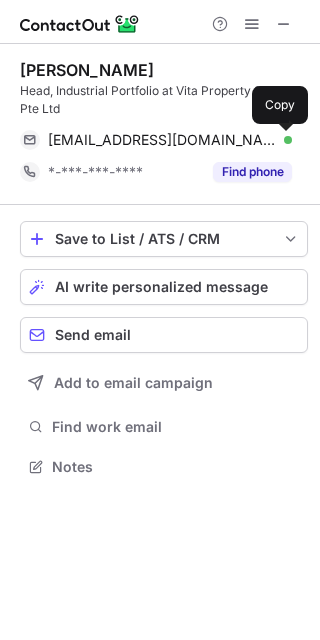 click at bounding box center (282, 140) 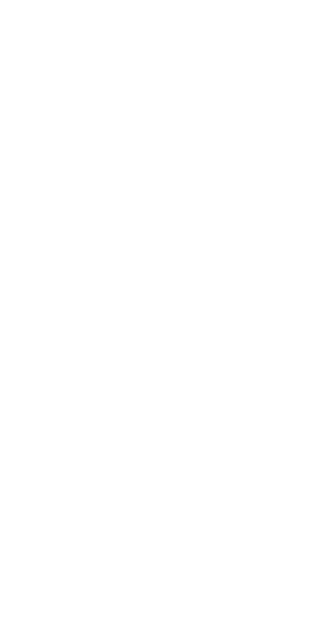 scroll, scrollTop: 0, scrollLeft: 0, axis: both 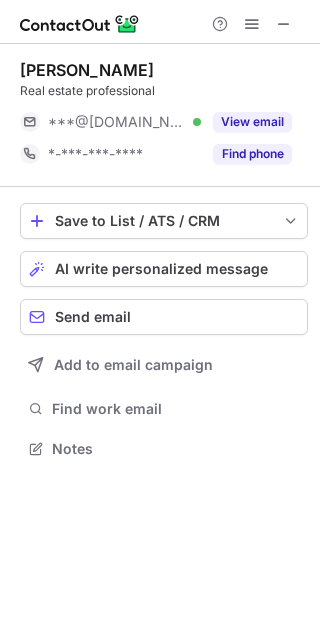 click on "View email" at bounding box center (252, 122) 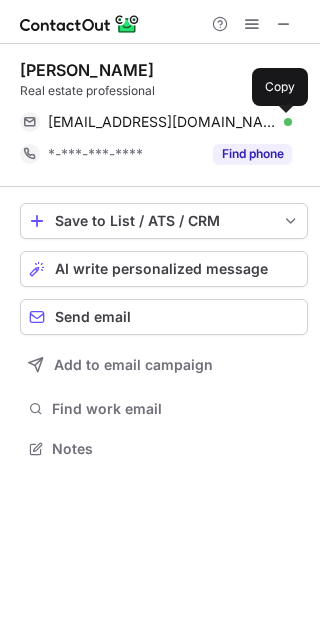 click at bounding box center (282, 122) 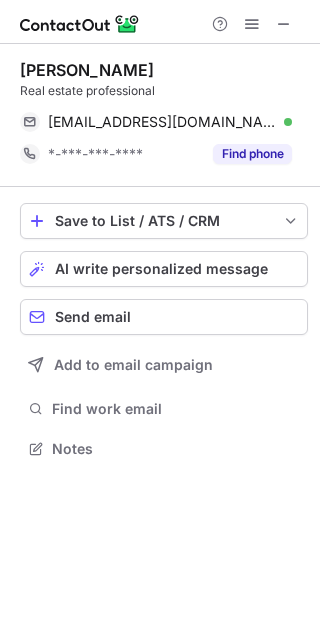 drag, startPoint x: 25, startPoint y: 66, endPoint x: 123, endPoint y: 66, distance: 98 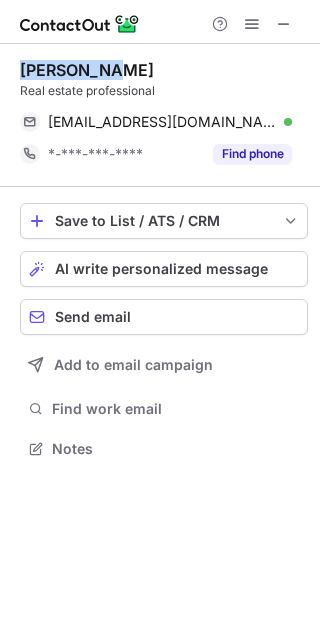 drag, startPoint x: 23, startPoint y: 69, endPoint x: 115, endPoint y: 63, distance: 92.19544 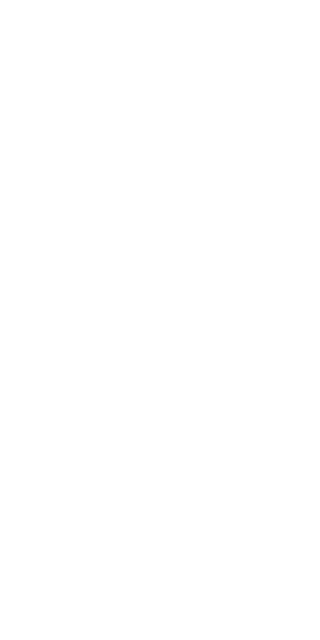 scroll, scrollTop: 0, scrollLeft: 0, axis: both 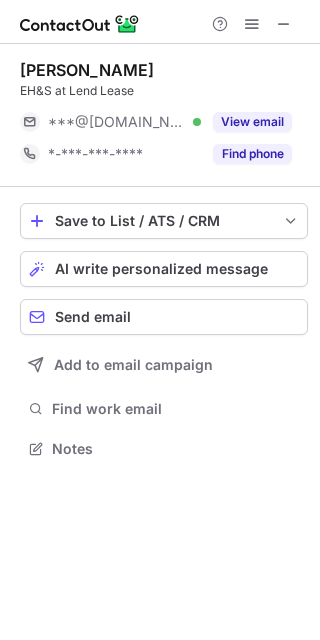 click on "View email" at bounding box center (252, 122) 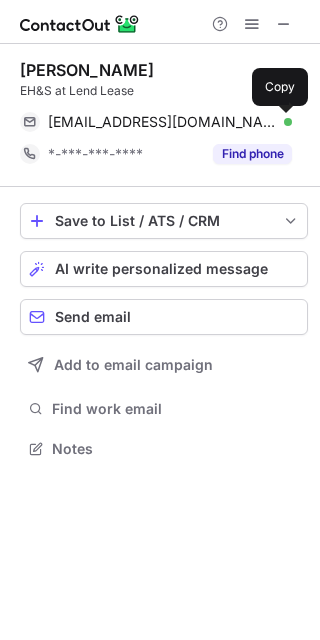 click at bounding box center [282, 122] 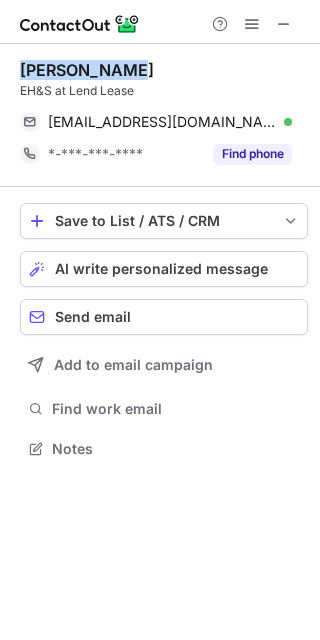 drag, startPoint x: 22, startPoint y: 70, endPoint x: 139, endPoint y: 57, distance: 117.72001 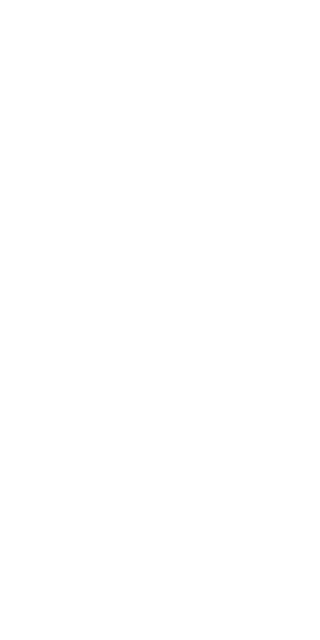 scroll, scrollTop: 0, scrollLeft: 0, axis: both 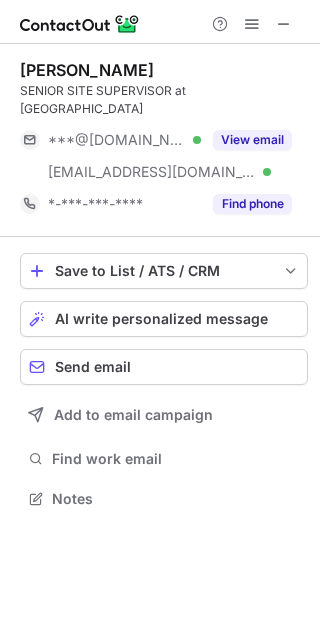 click on "View email" at bounding box center [252, 140] 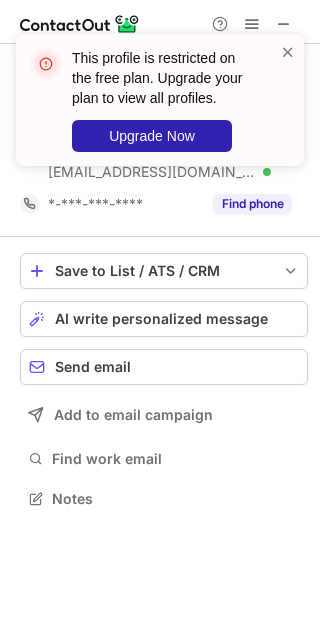 click at bounding box center (288, 52) 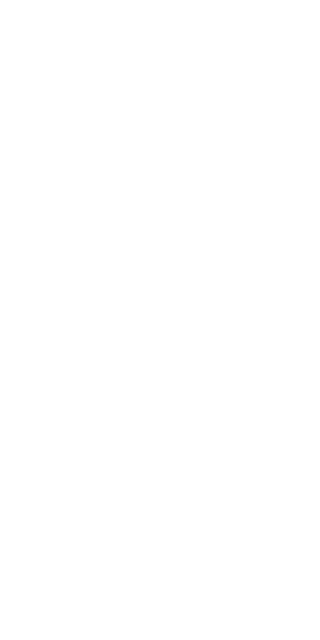 scroll, scrollTop: 0, scrollLeft: 0, axis: both 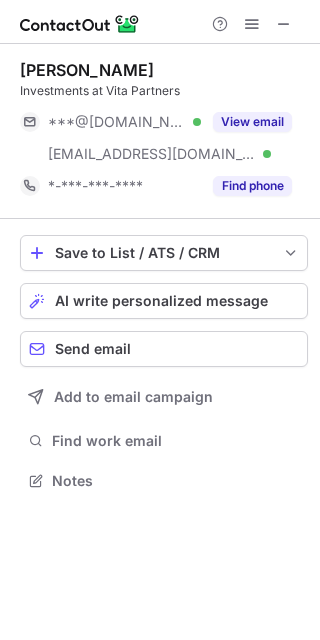 click on "View email" at bounding box center (252, 122) 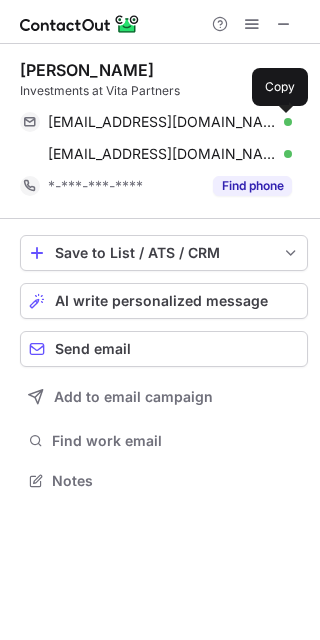 click at bounding box center (282, 122) 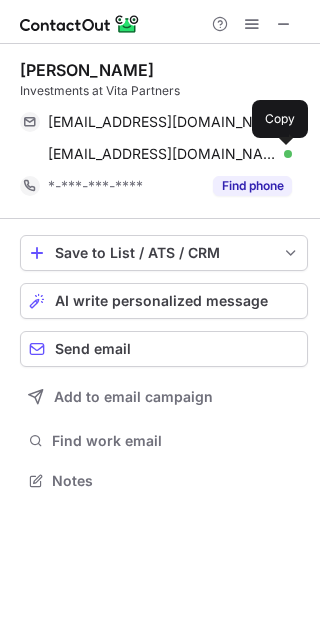 click at bounding box center [282, 154] 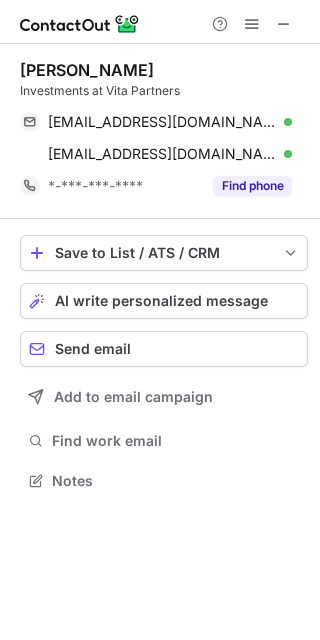 drag, startPoint x: 20, startPoint y: 59, endPoint x: 149, endPoint y: 56, distance: 129.03488 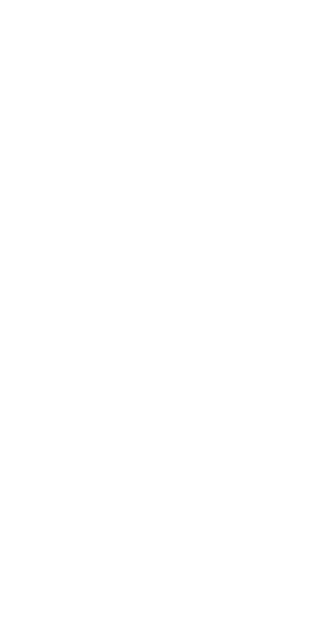 scroll, scrollTop: 0, scrollLeft: 0, axis: both 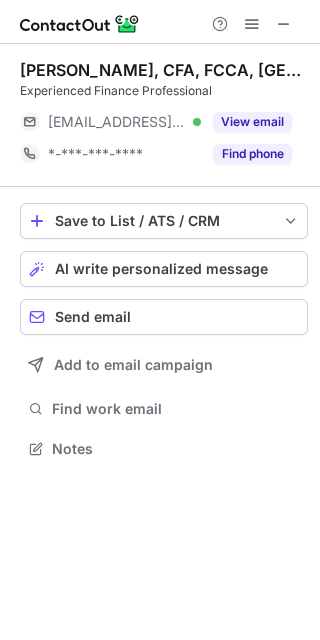click on "View email" at bounding box center [252, 122] 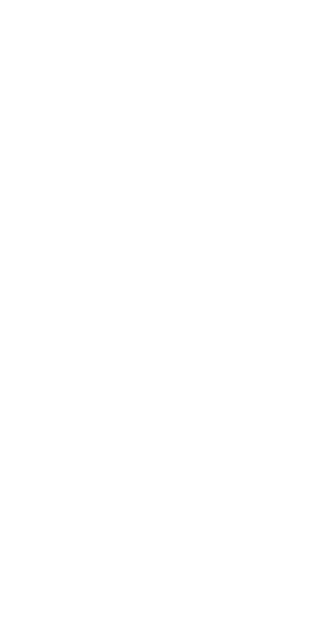 scroll, scrollTop: 0, scrollLeft: 0, axis: both 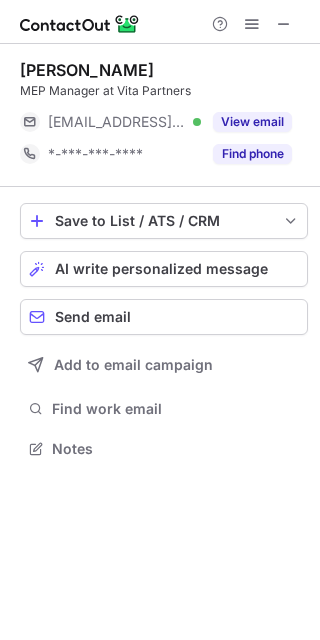 click on "View email" at bounding box center [252, 122] 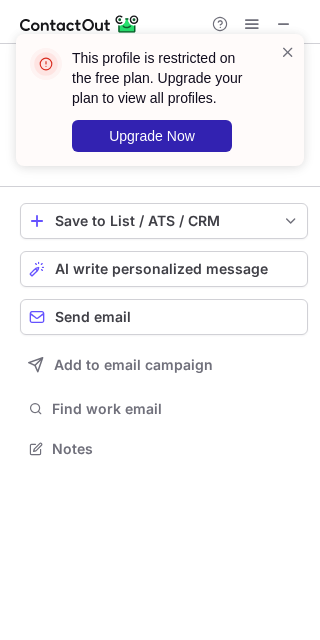 click at bounding box center [288, 52] 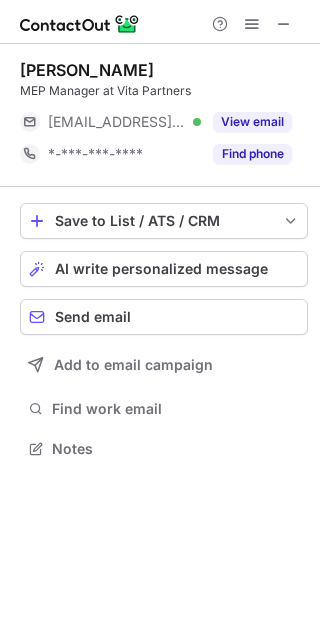 click on "View email" at bounding box center (252, 122) 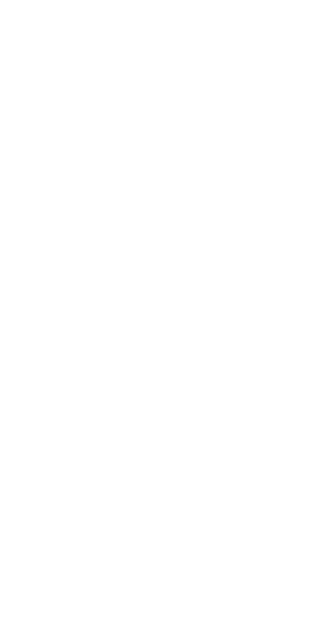 scroll, scrollTop: 0, scrollLeft: 0, axis: both 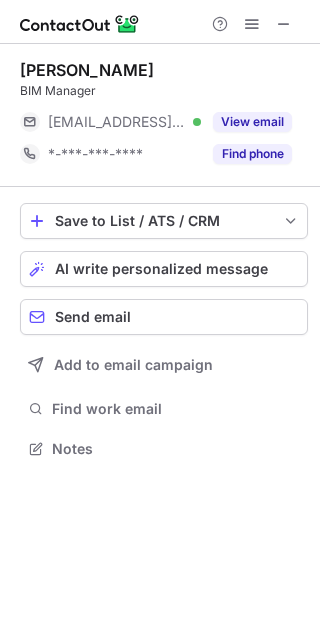click on "View email" at bounding box center (252, 122) 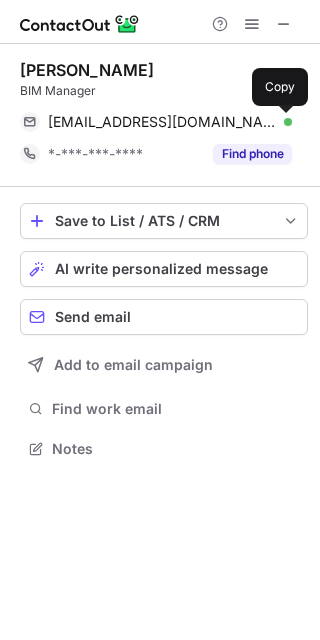 click at bounding box center (282, 122) 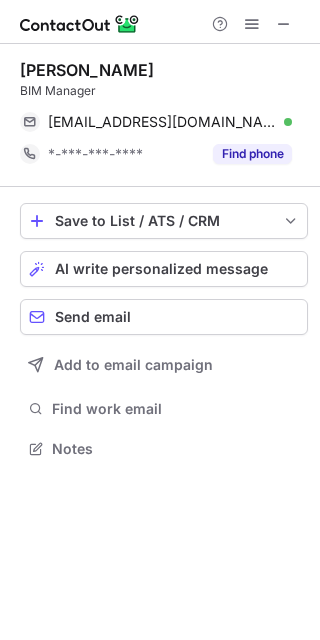 click on "Huang Peter" at bounding box center [87, 70] 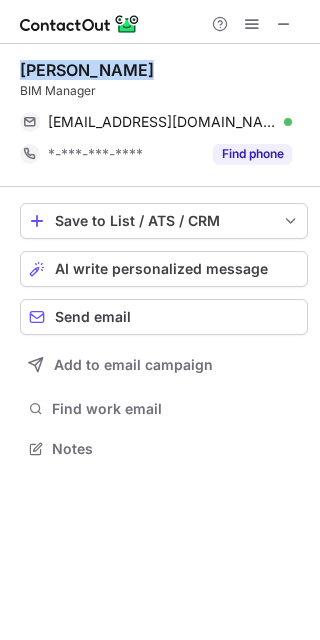 drag, startPoint x: 23, startPoint y: 67, endPoint x: 123, endPoint y: 53, distance: 100.97524 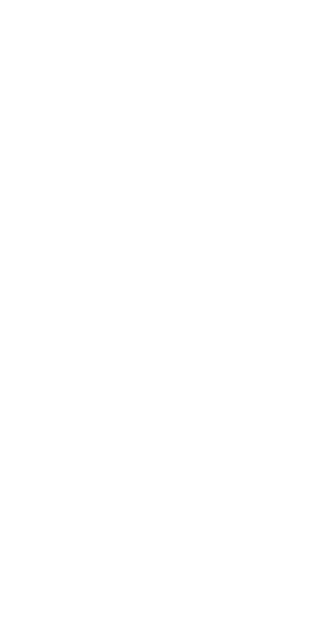 scroll, scrollTop: 0, scrollLeft: 0, axis: both 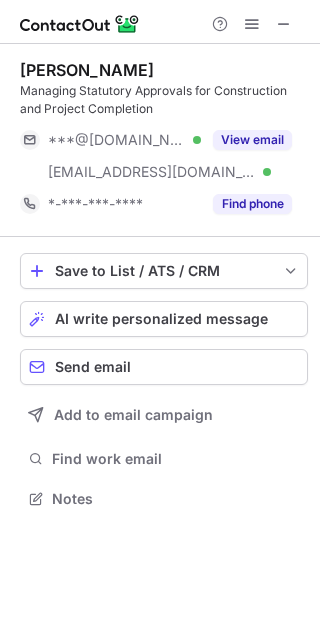 click on "View email" at bounding box center [252, 140] 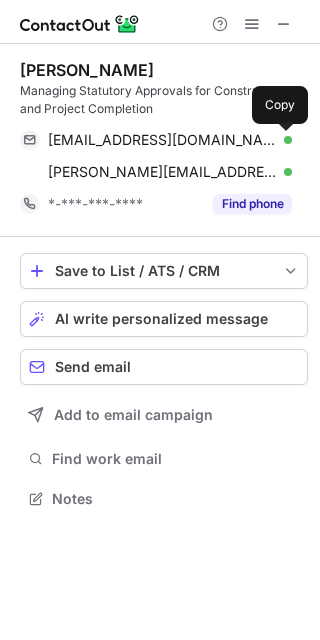 click at bounding box center [282, 140] 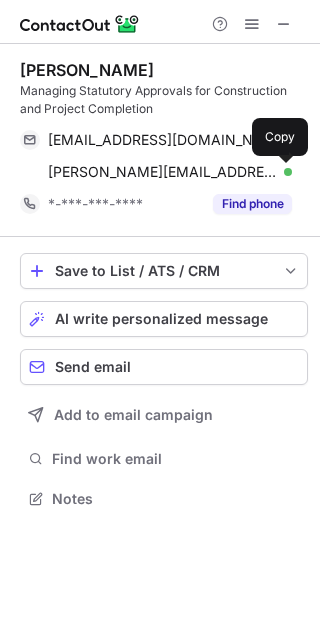click at bounding box center [282, 172] 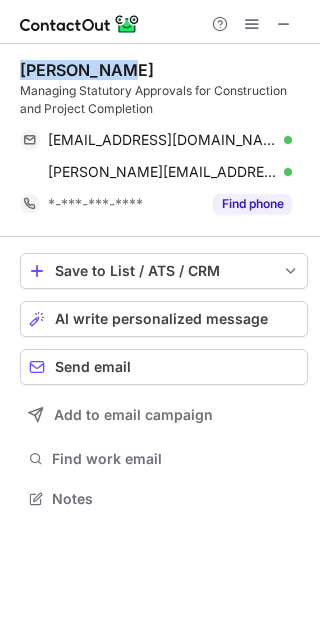 drag, startPoint x: 20, startPoint y: 68, endPoint x: 126, endPoint y: 67, distance: 106.004715 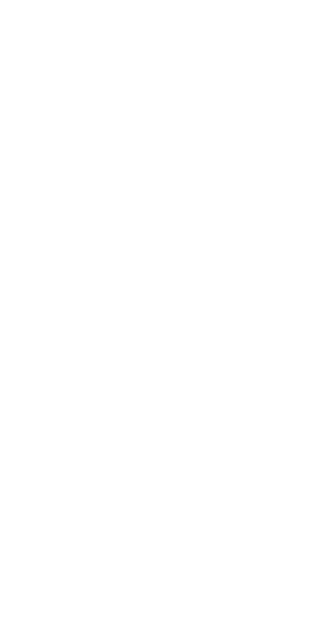 scroll, scrollTop: 0, scrollLeft: 0, axis: both 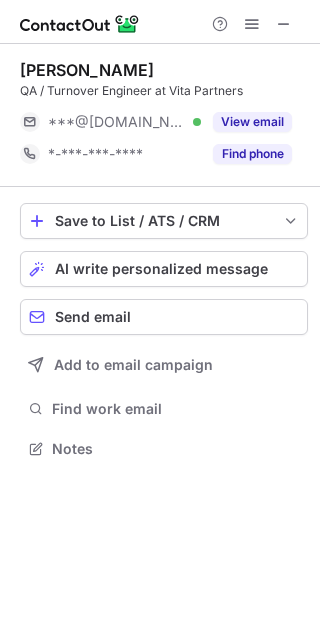 click on "View email" at bounding box center [252, 122] 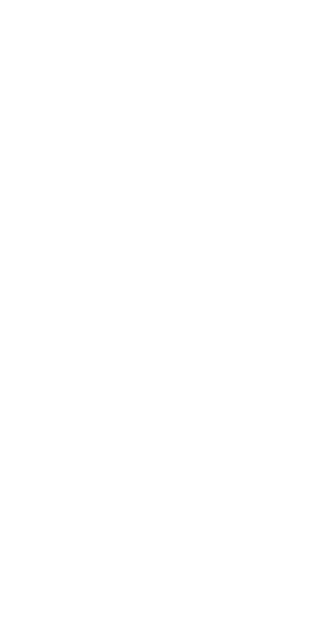 scroll, scrollTop: 0, scrollLeft: 0, axis: both 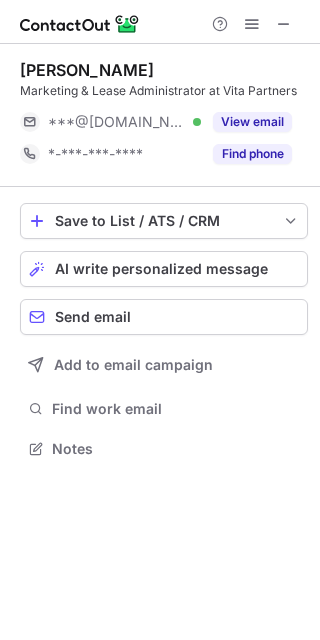 click on "View email" at bounding box center [252, 122] 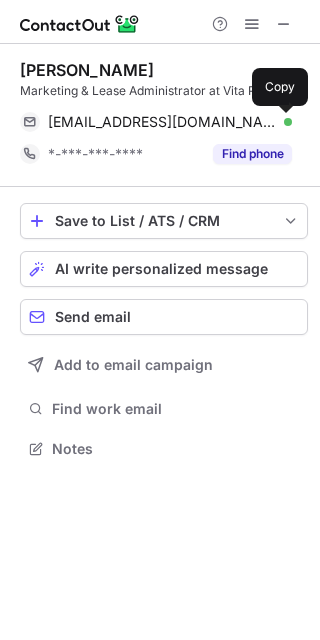 click at bounding box center [282, 122] 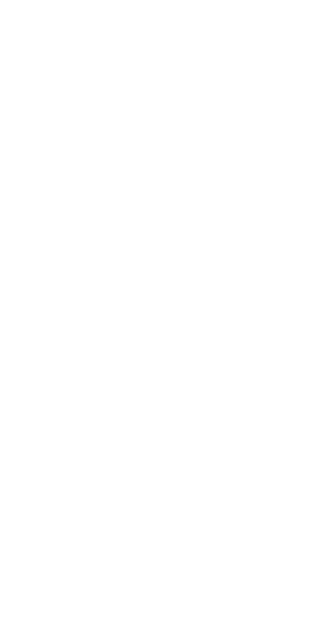 scroll, scrollTop: 0, scrollLeft: 0, axis: both 